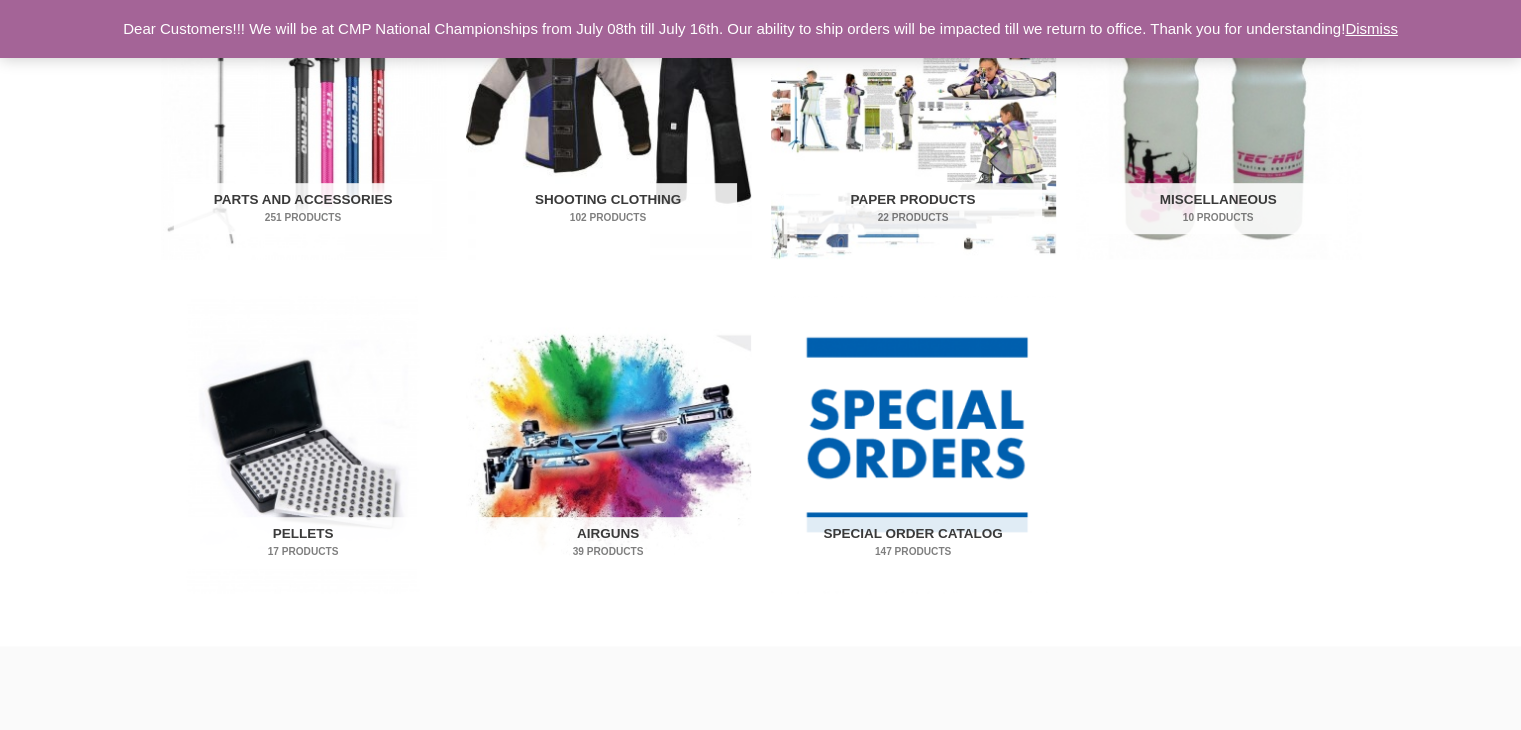 scroll, scrollTop: 1110, scrollLeft: 0, axis: vertical 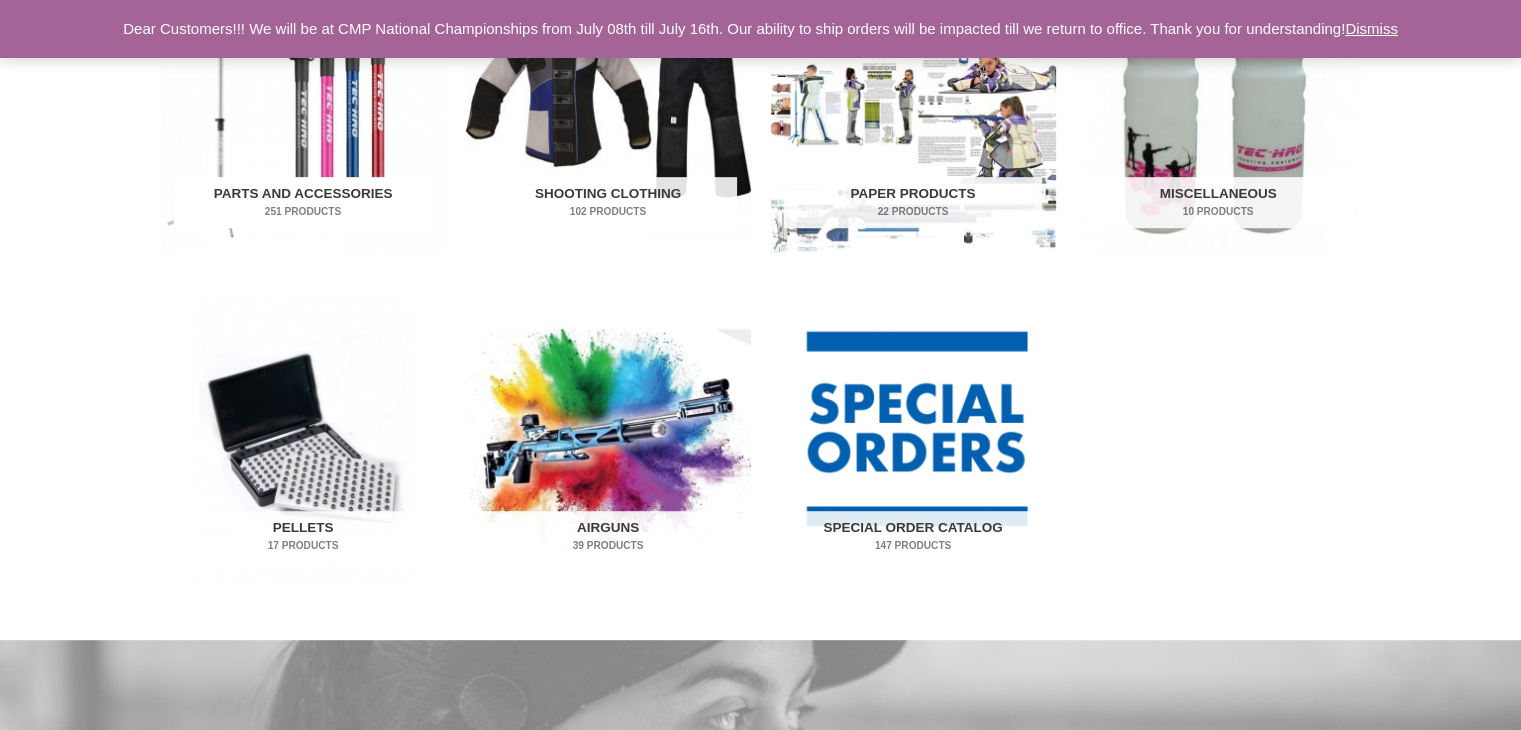 click on "251 Products" at bounding box center (303, 211) 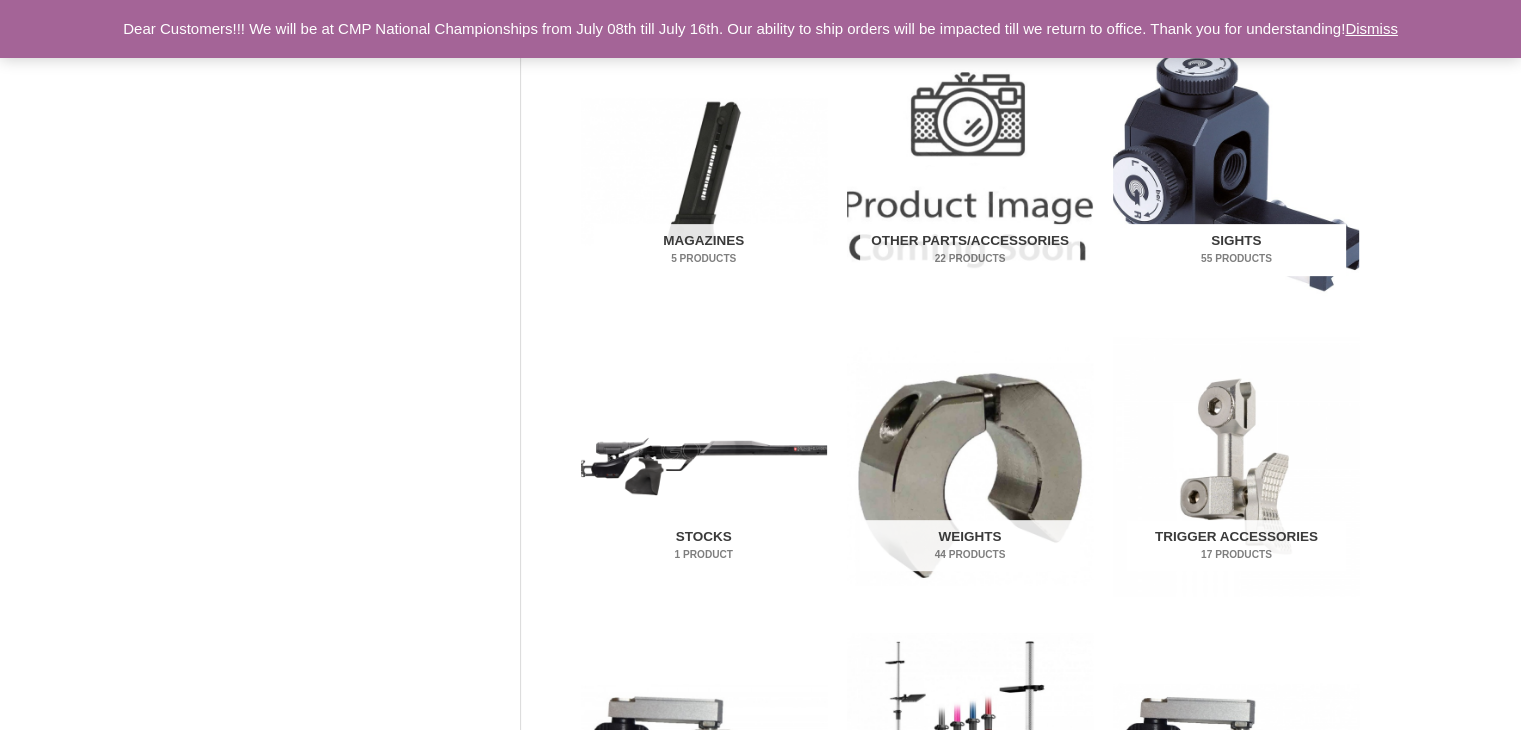 scroll, scrollTop: 732, scrollLeft: 0, axis: vertical 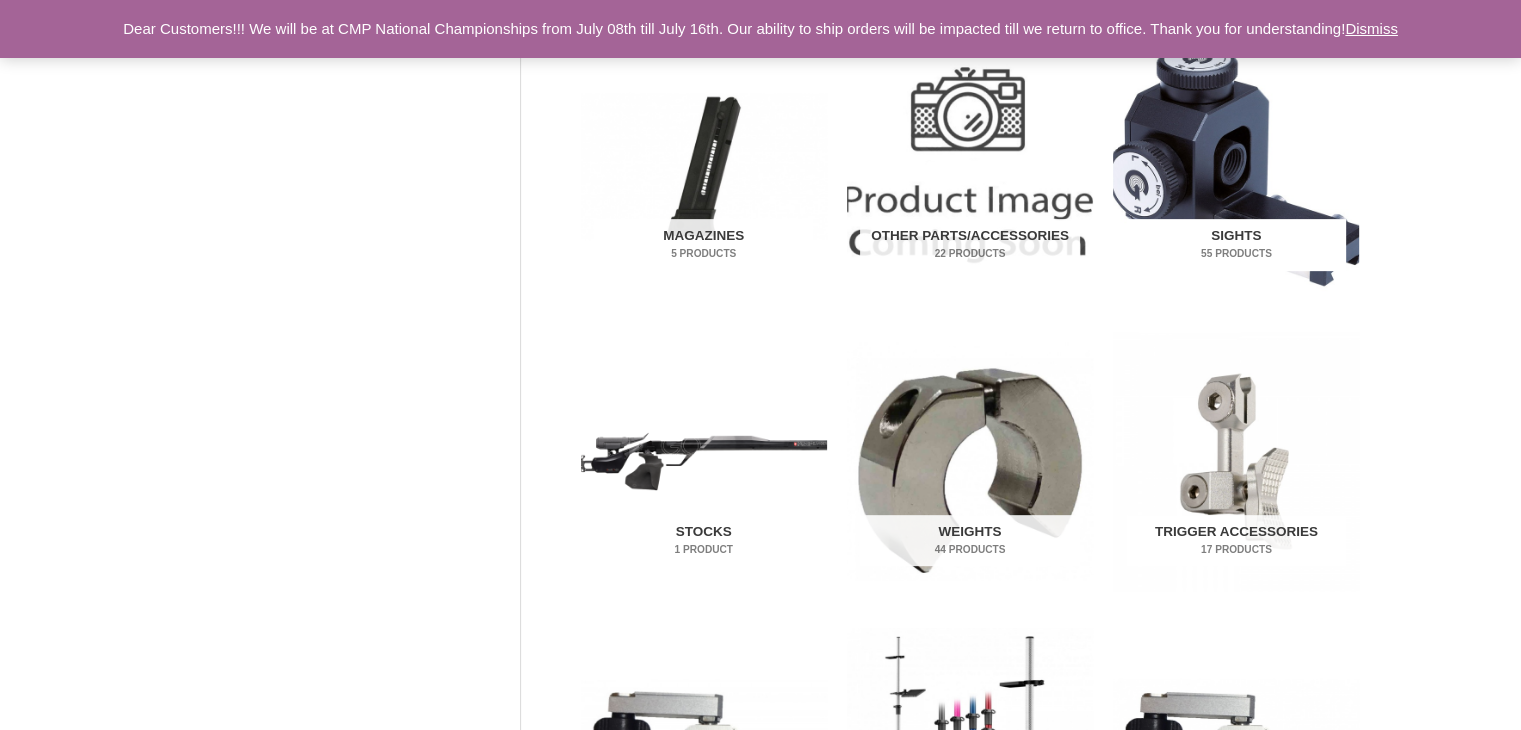 click on "Sights 55 Products" at bounding box center [1236, 245] 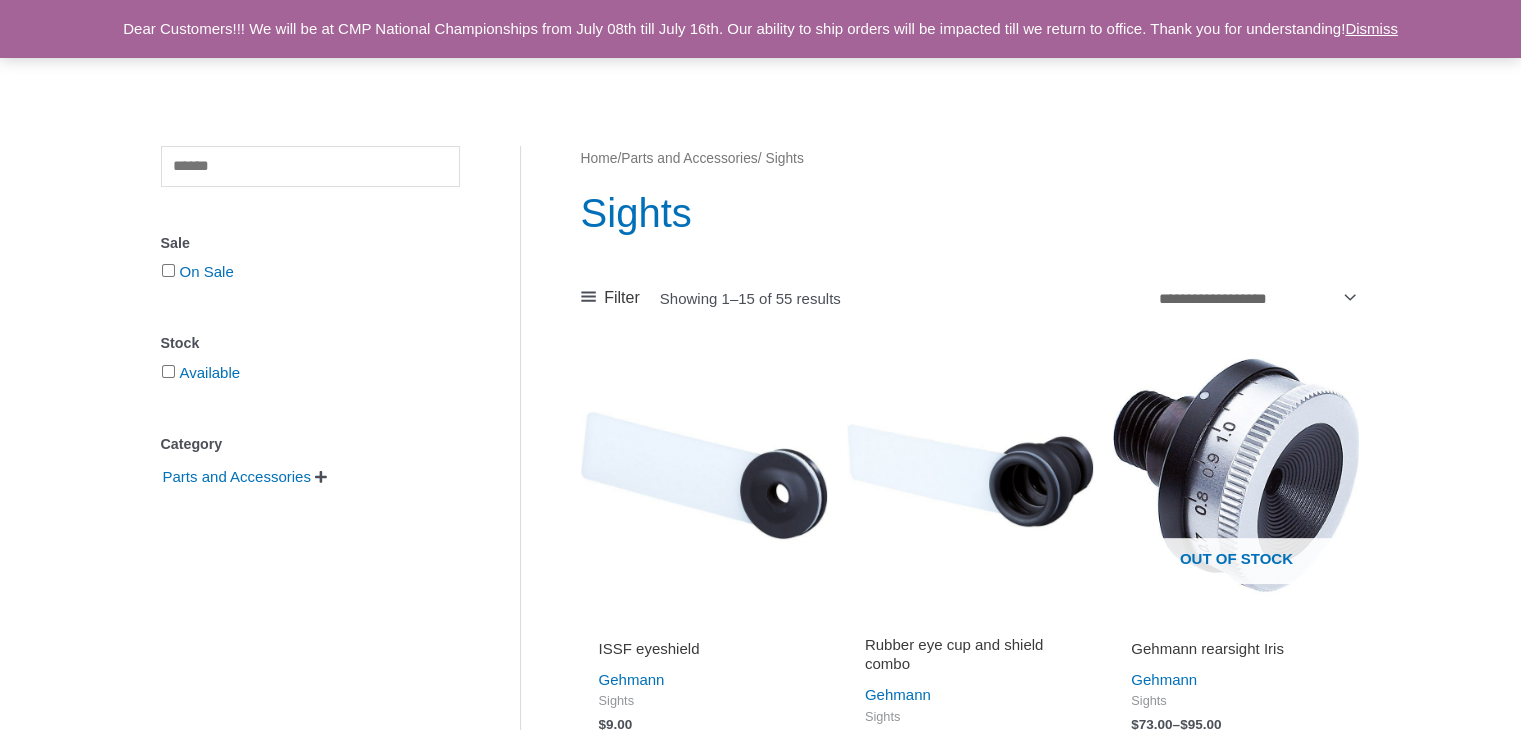 scroll, scrollTop: 124, scrollLeft: 0, axis: vertical 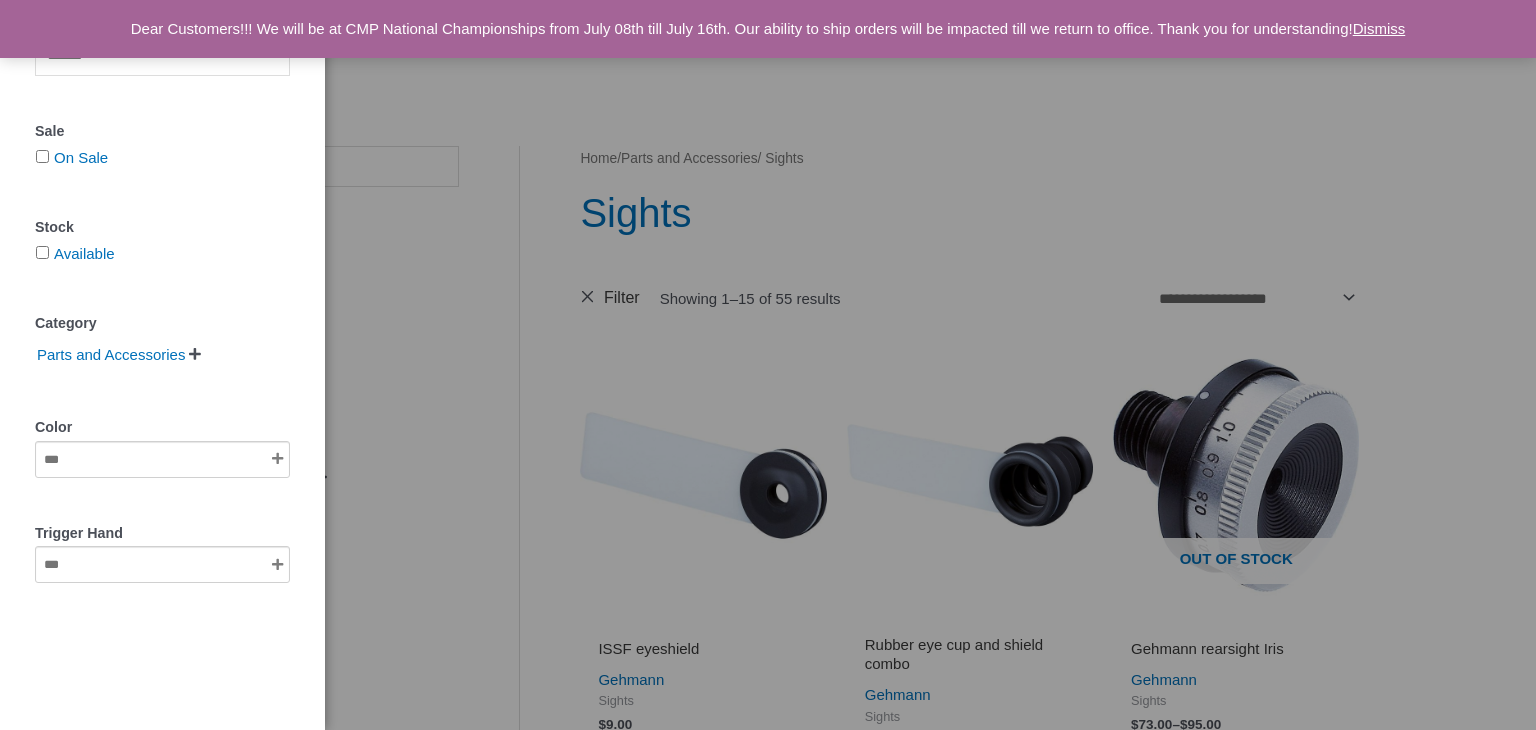 click on "Clear Sale On Sale Stock Available Category Parts and Accessories   Sights
Color Trigger Hand" at bounding box center [768, 365] 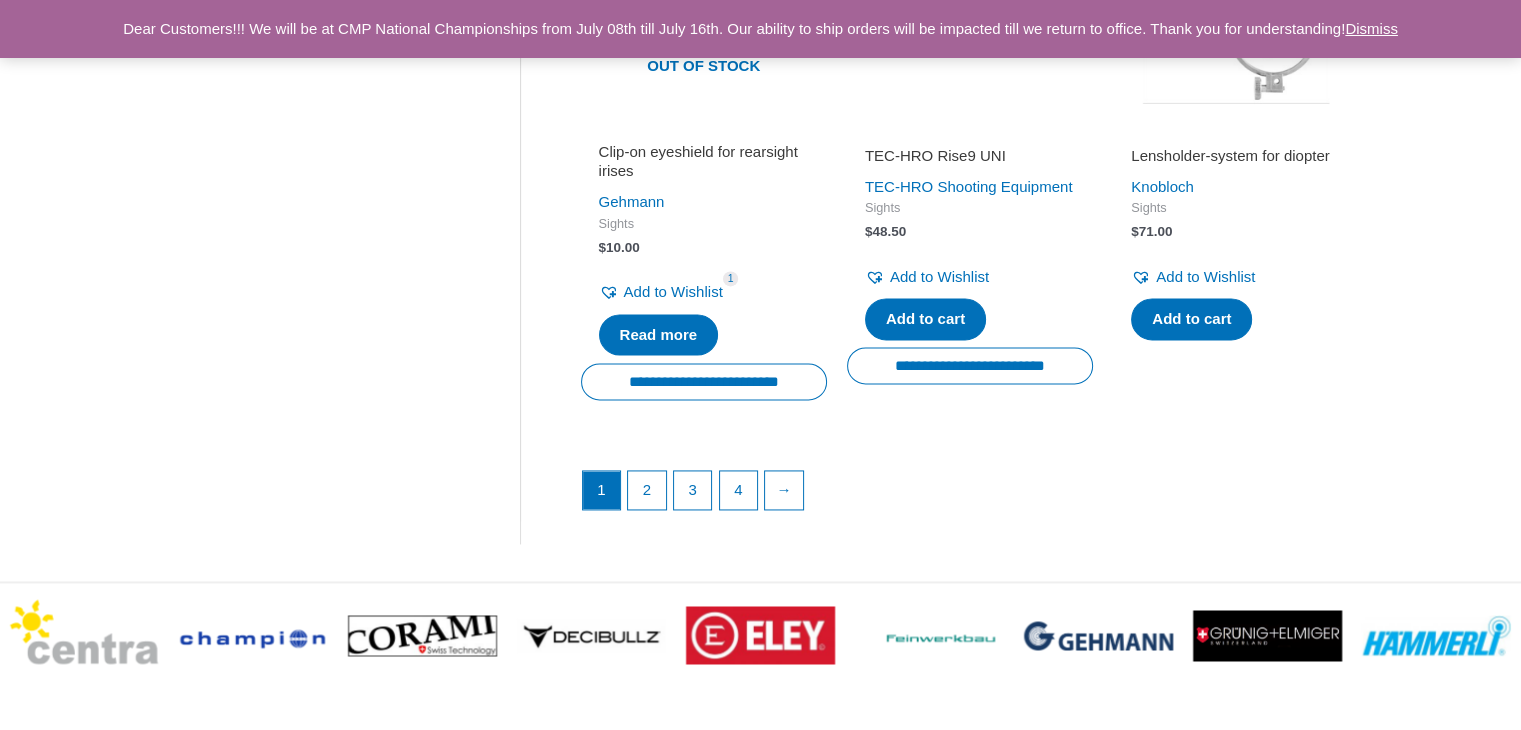 scroll, scrollTop: 2932, scrollLeft: 0, axis: vertical 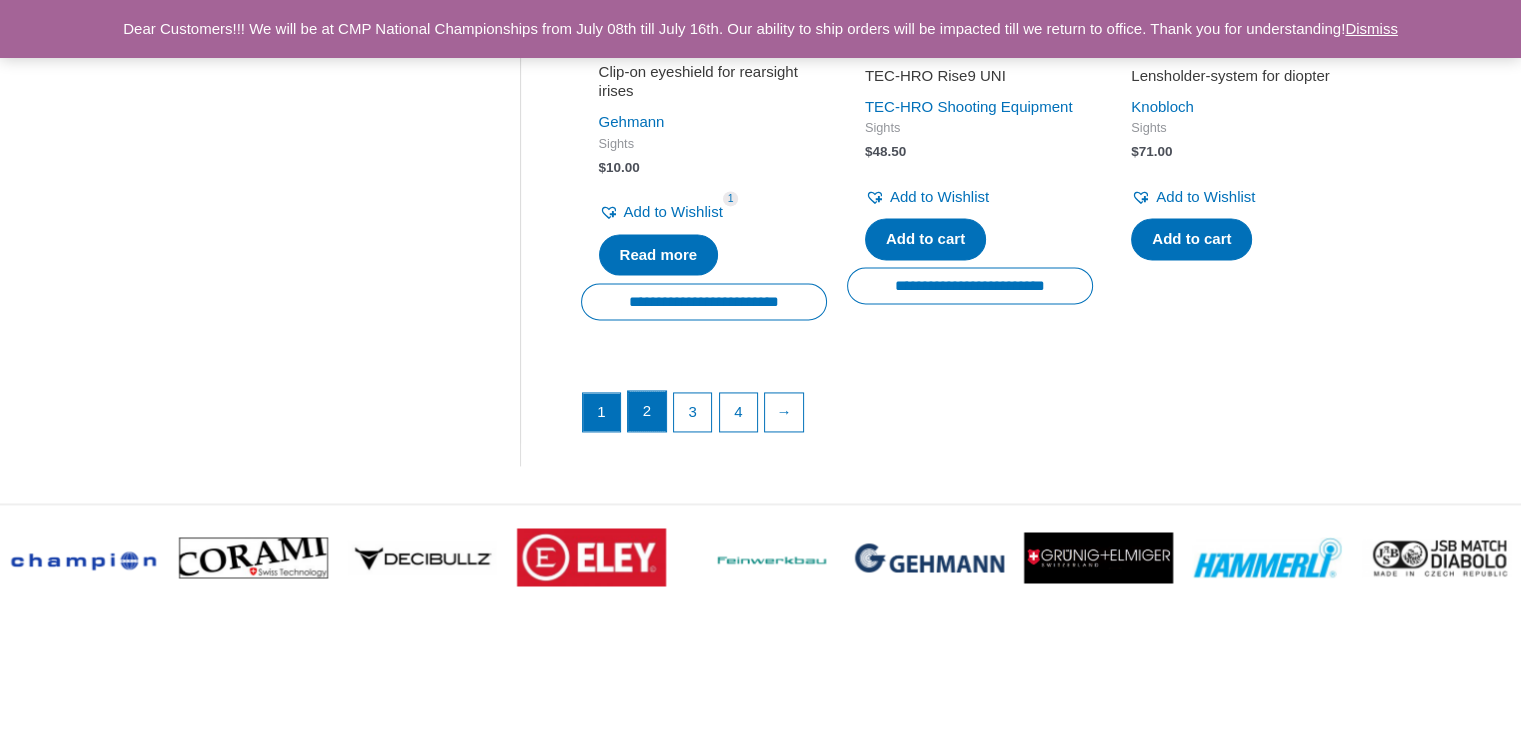 click on "2" at bounding box center [647, 411] 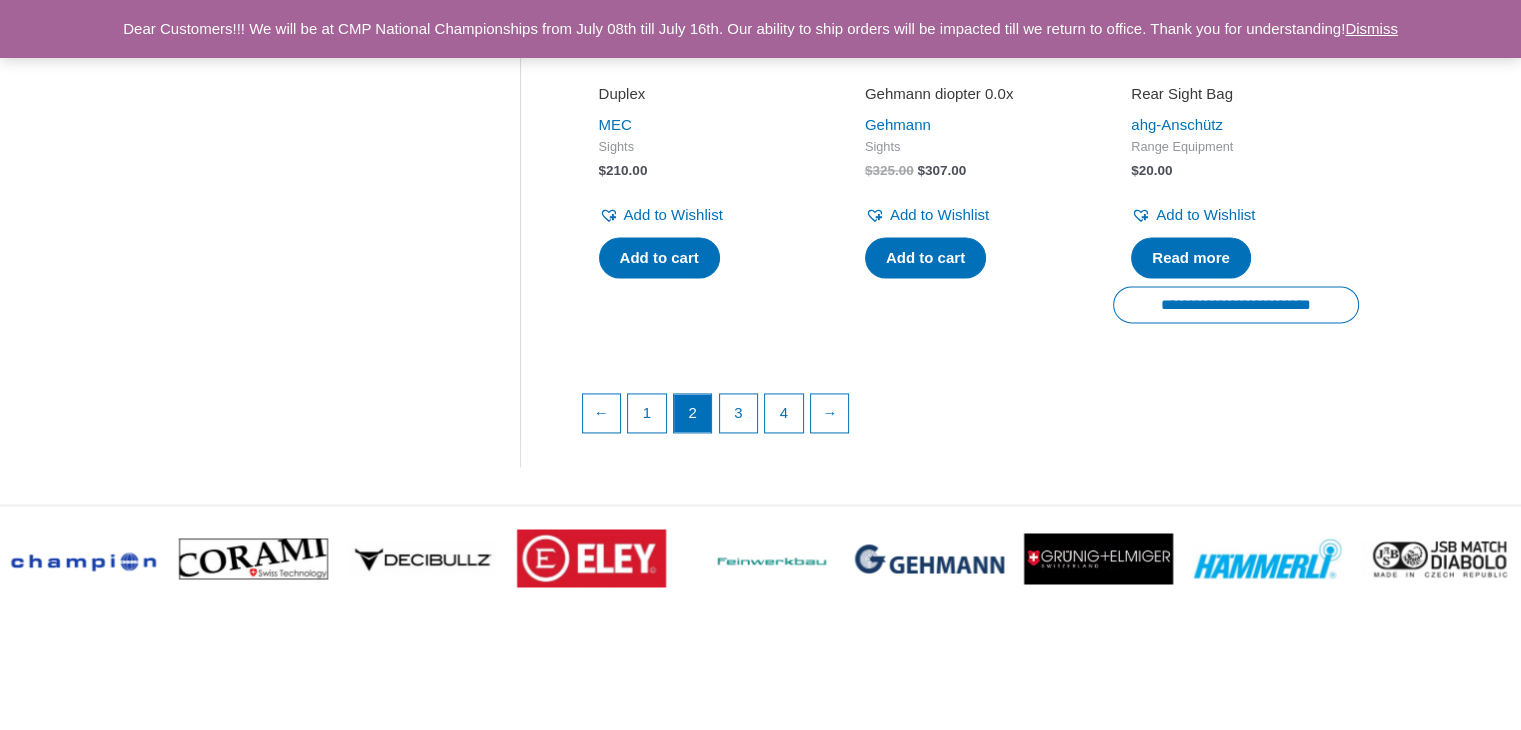 scroll, scrollTop: 2908, scrollLeft: 0, axis: vertical 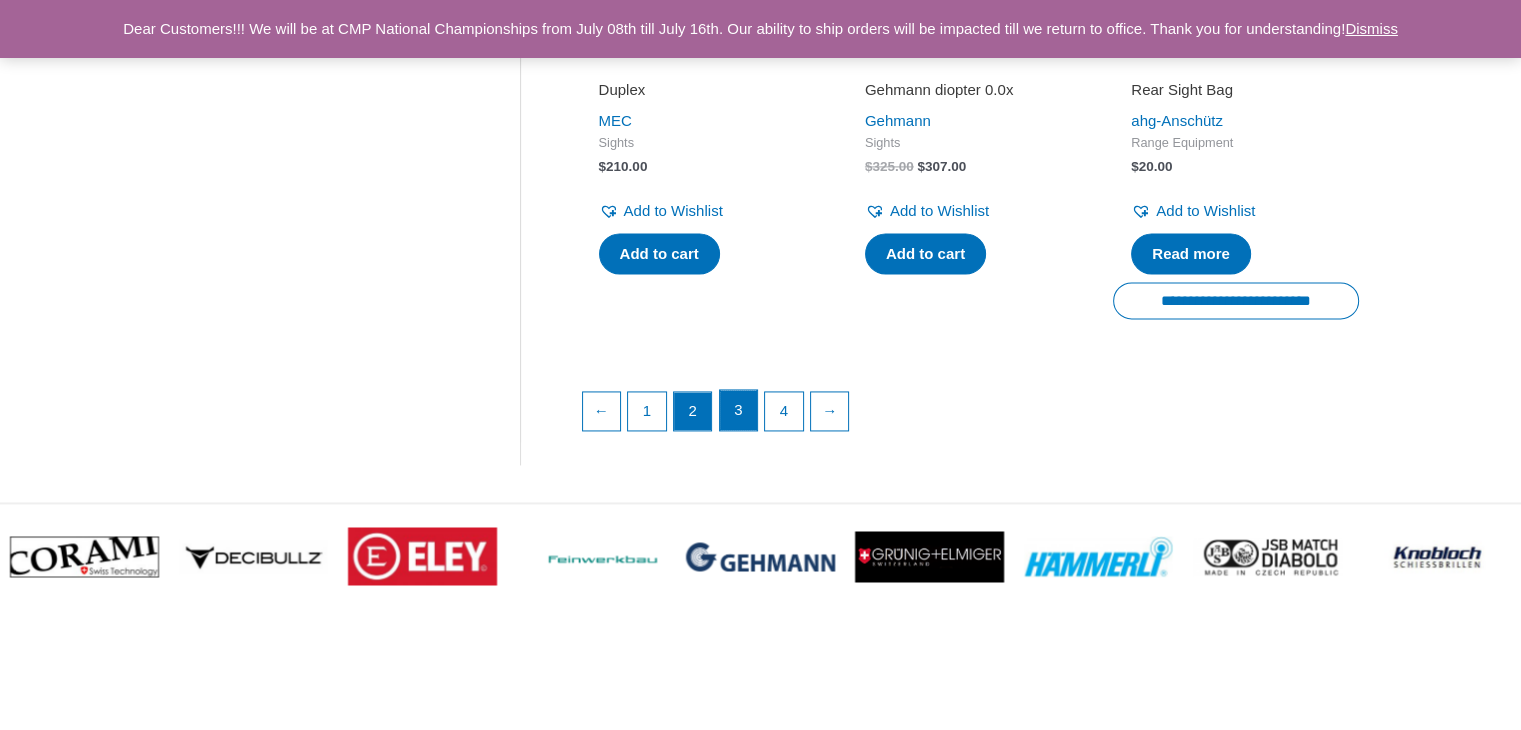 click on "3" at bounding box center (739, 410) 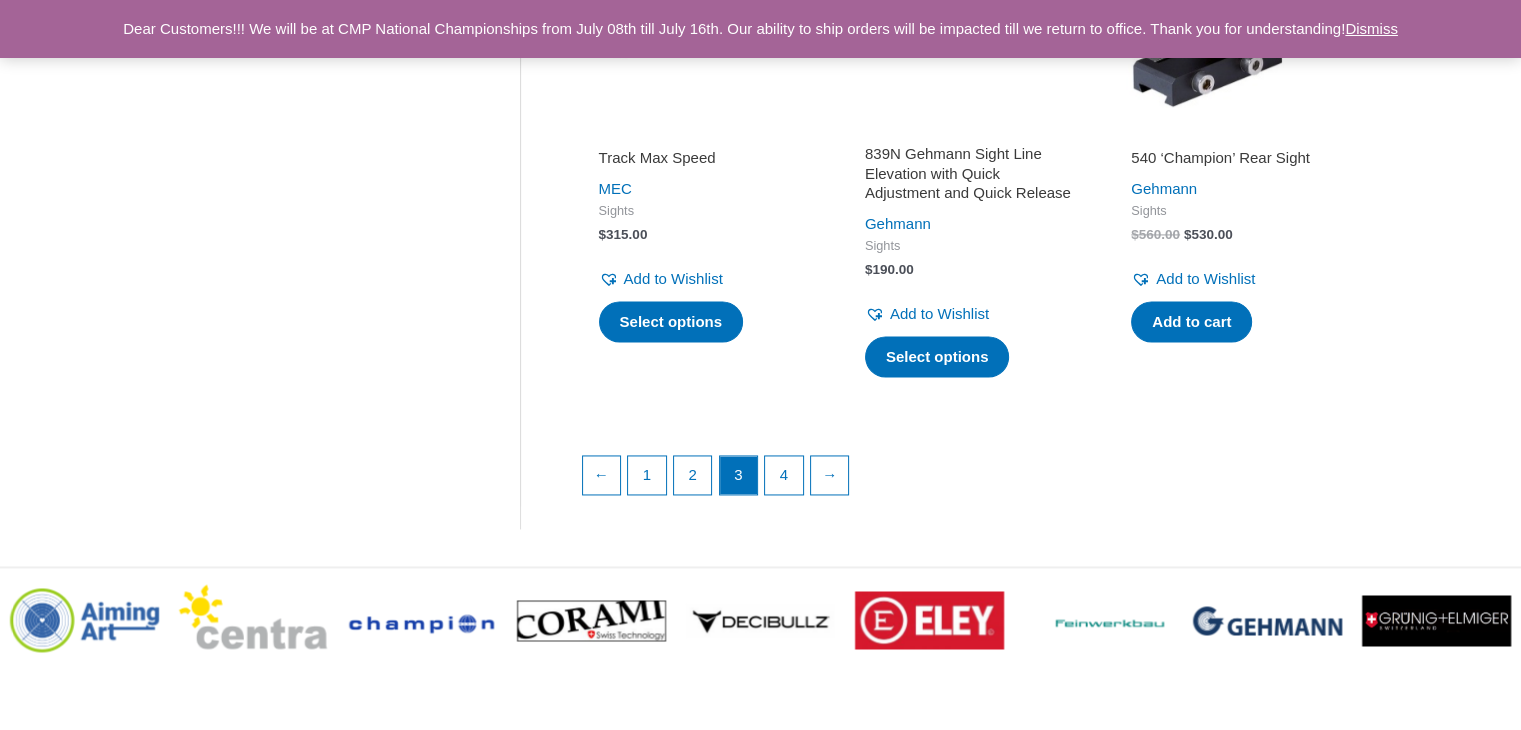 scroll, scrollTop: 3028, scrollLeft: 0, axis: vertical 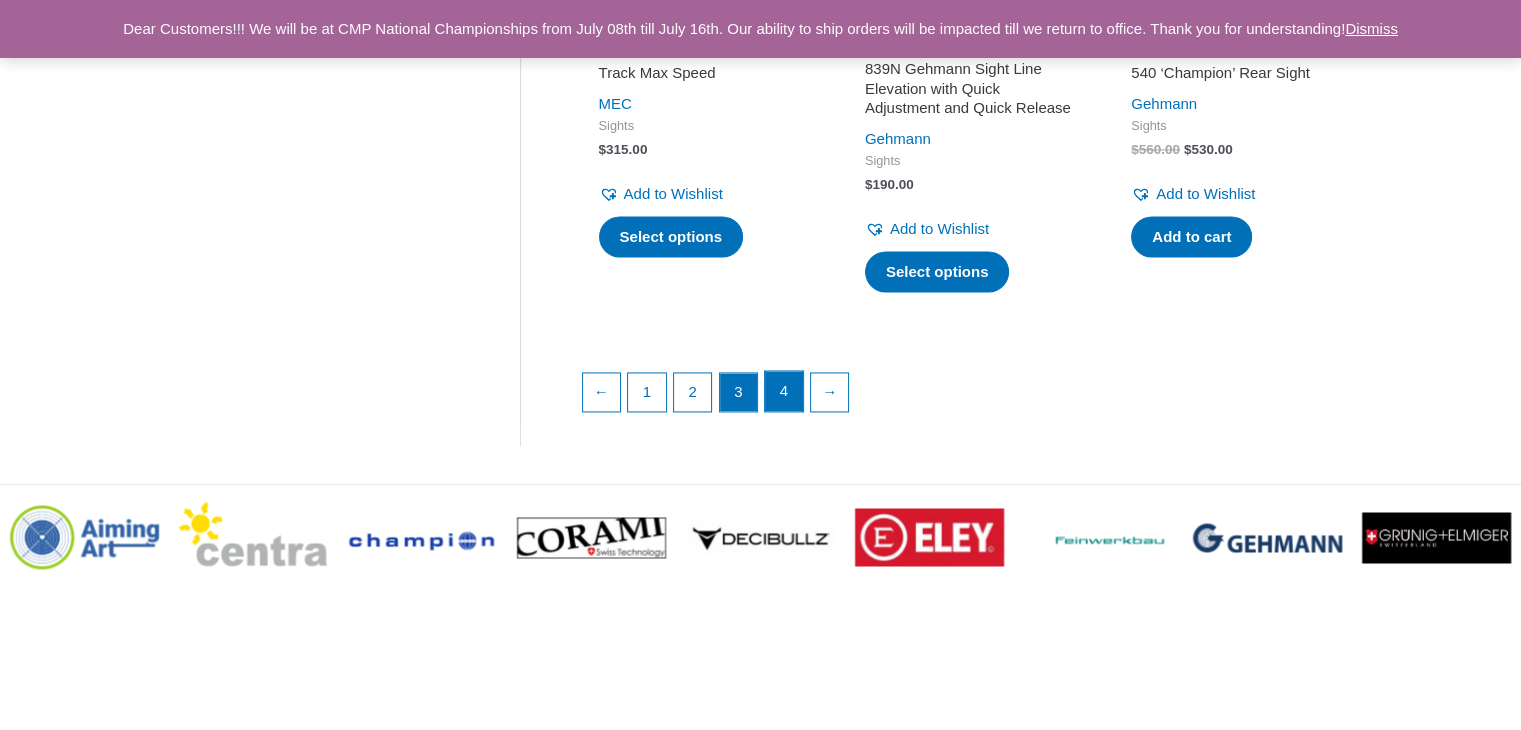 click on "4" at bounding box center [784, 391] 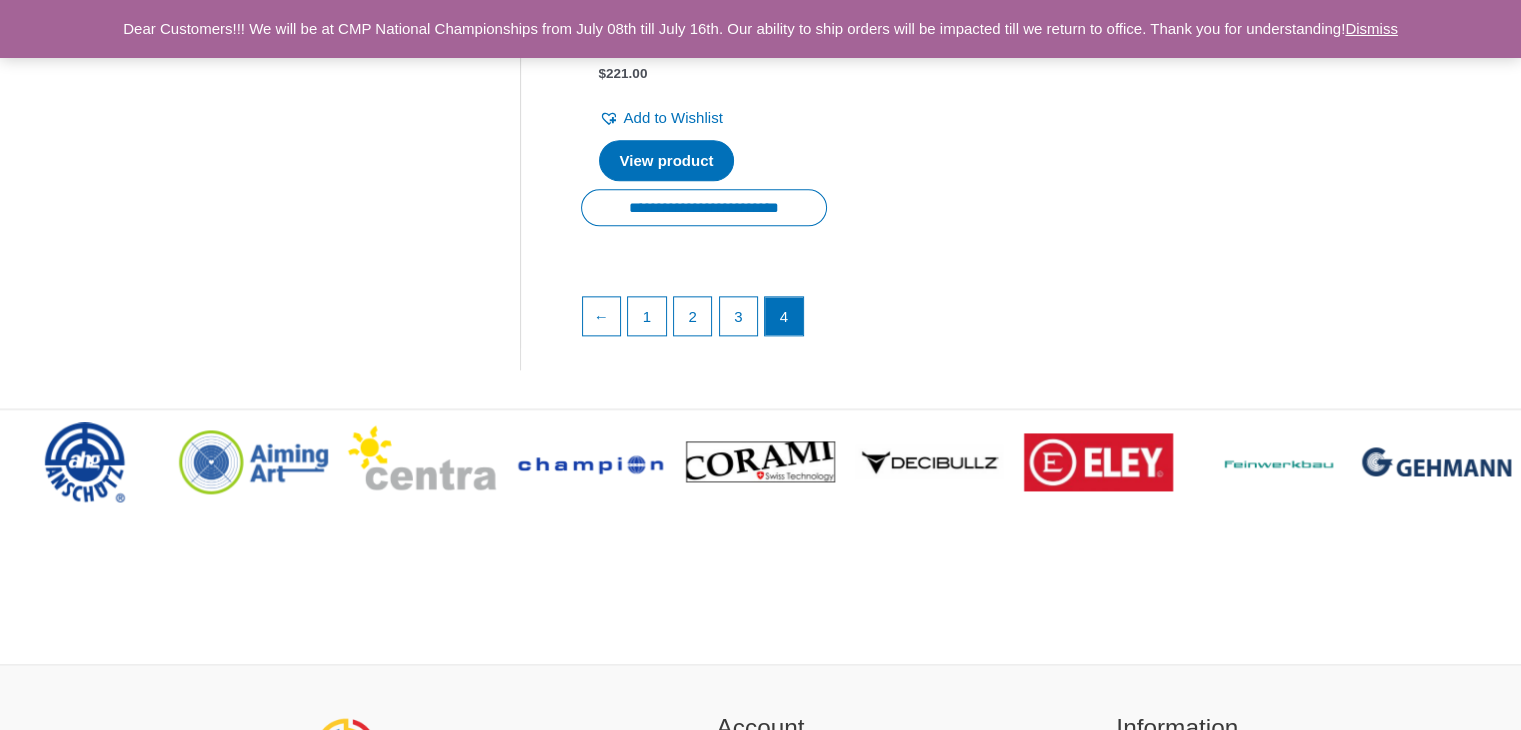 scroll, scrollTop: 2487, scrollLeft: 0, axis: vertical 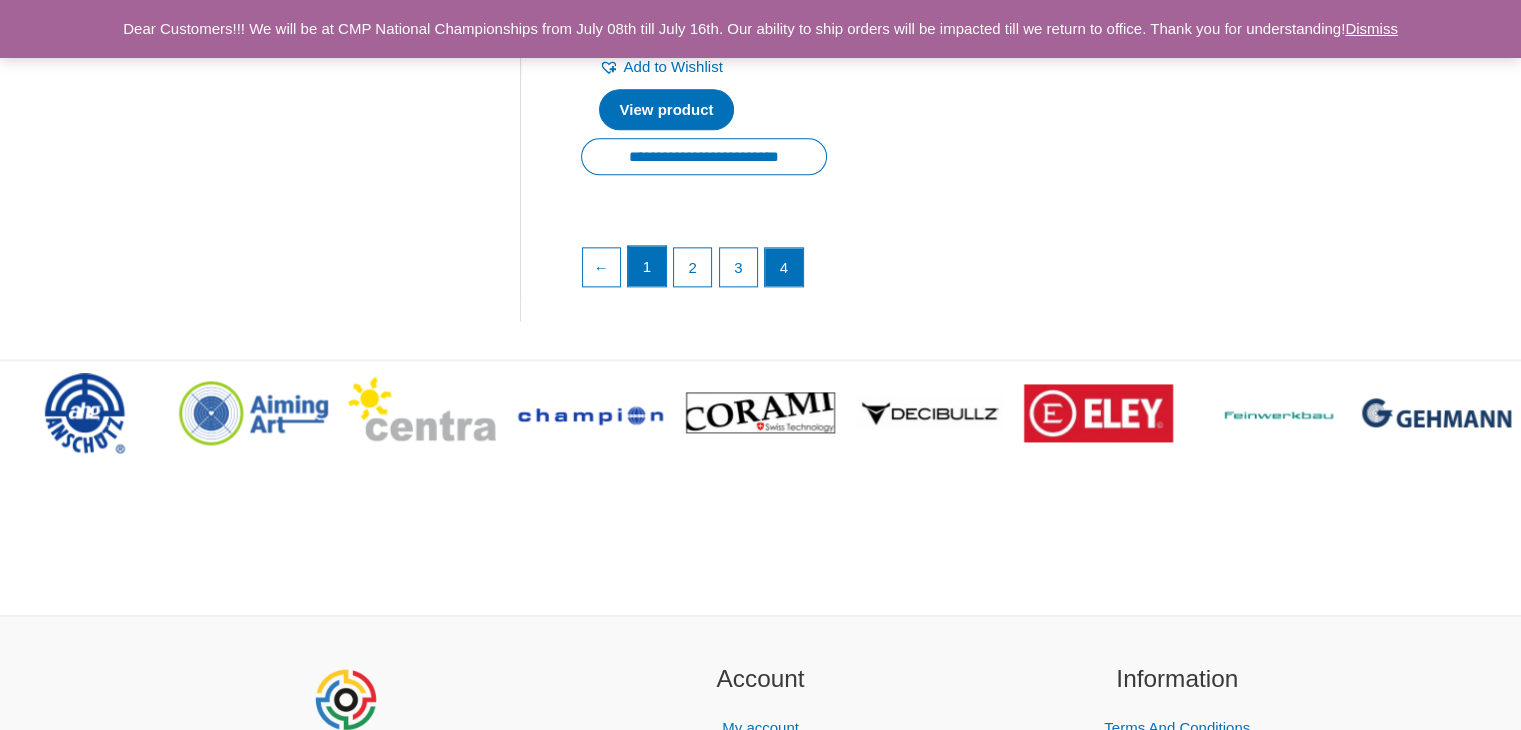 click on "1" at bounding box center [647, 266] 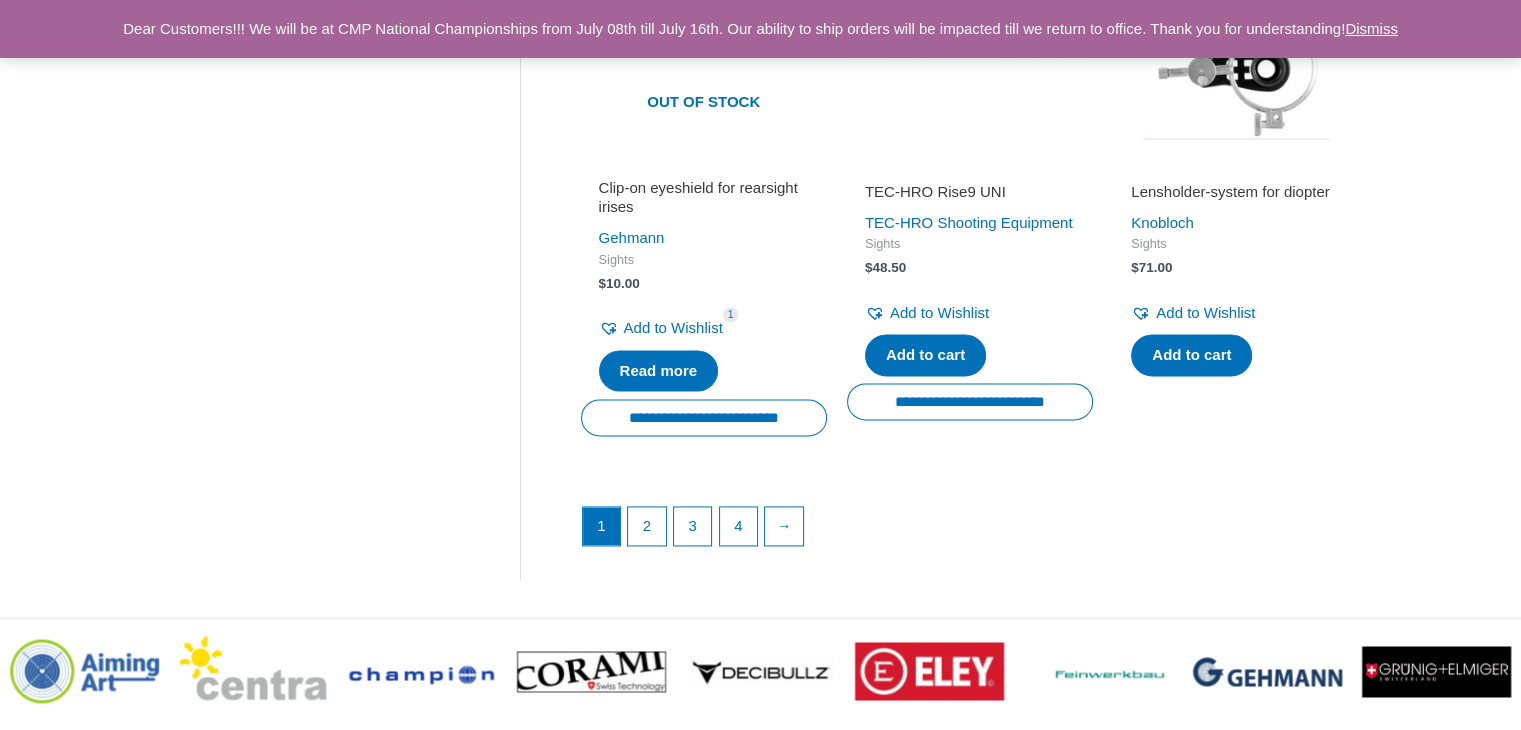 scroll, scrollTop: 2816, scrollLeft: 0, axis: vertical 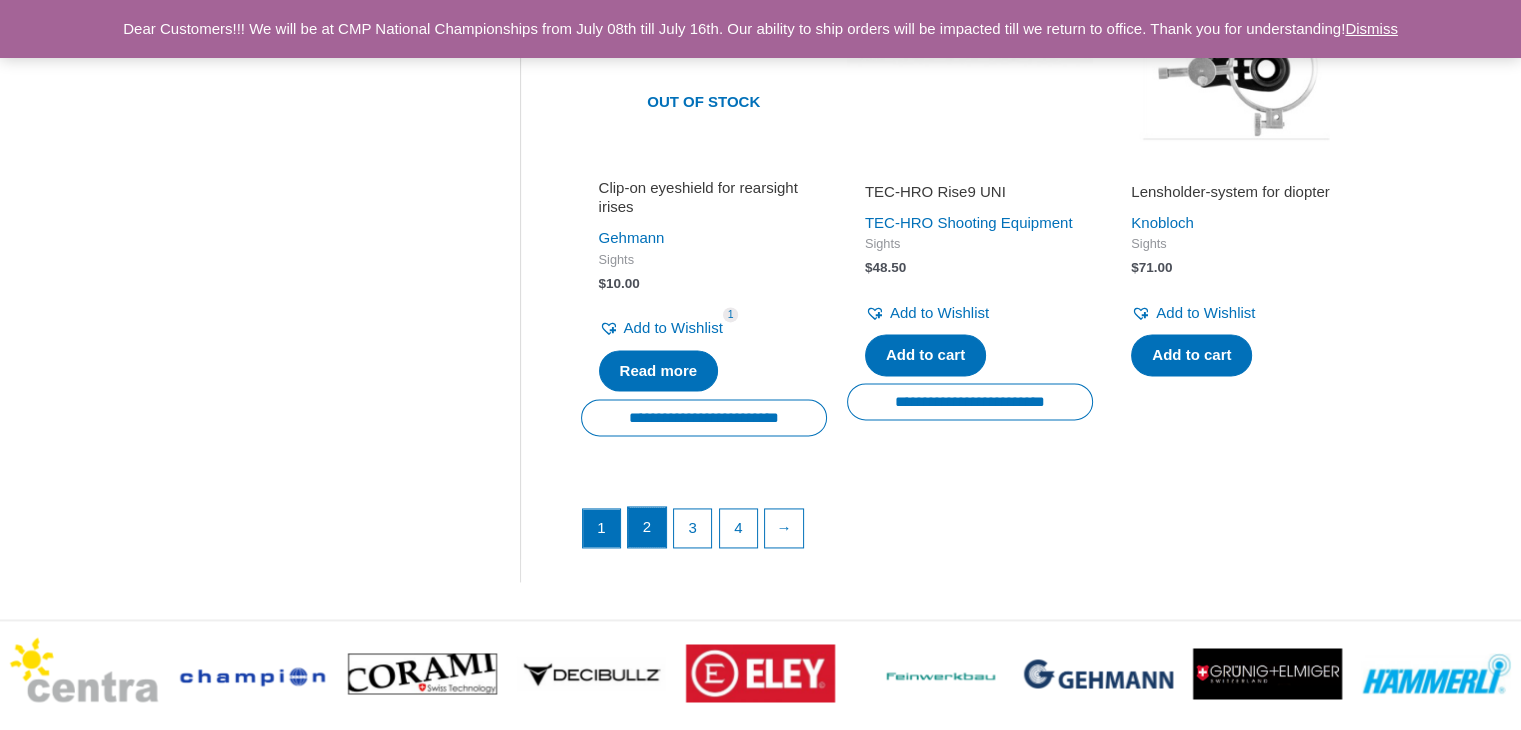 click on "2" at bounding box center [647, 527] 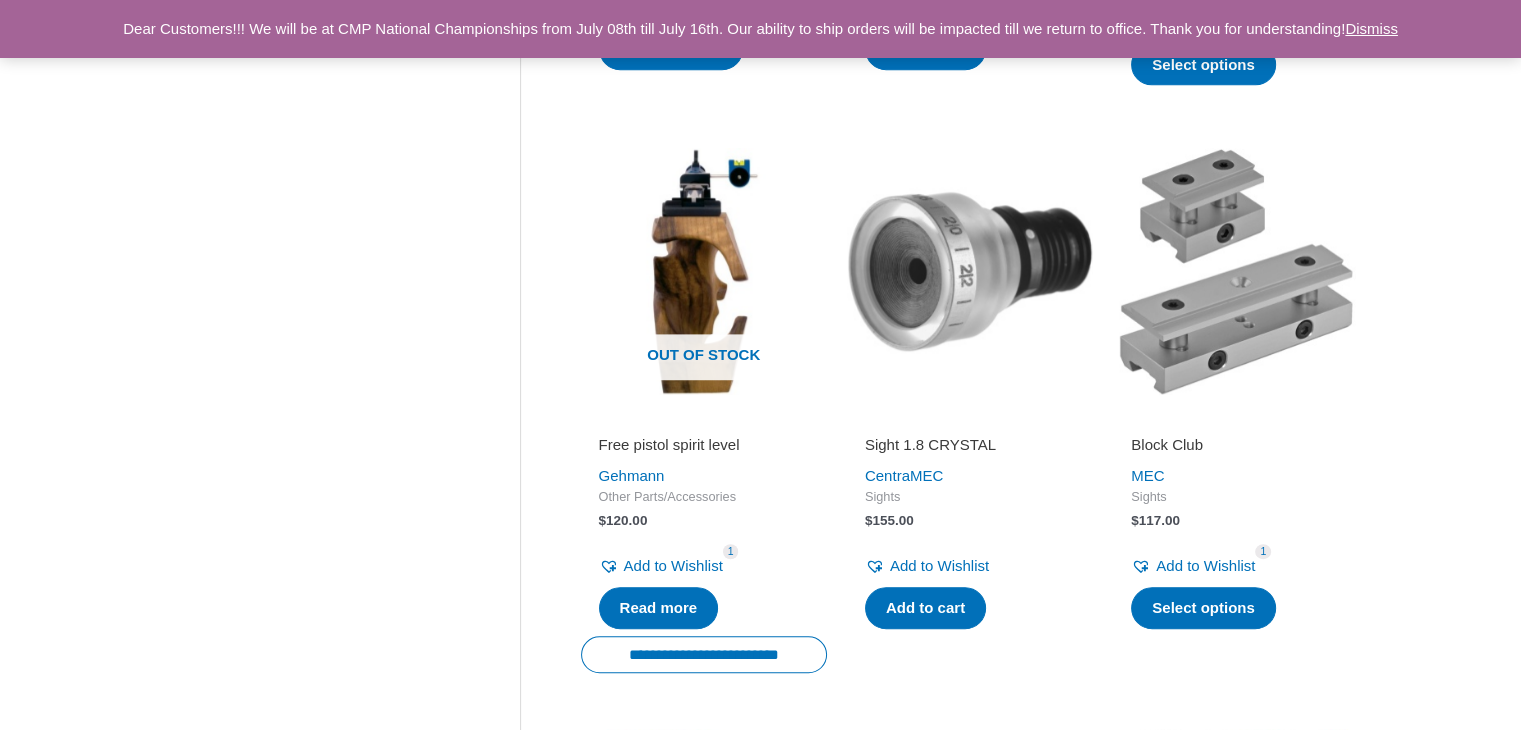 scroll, scrollTop: 1450, scrollLeft: 0, axis: vertical 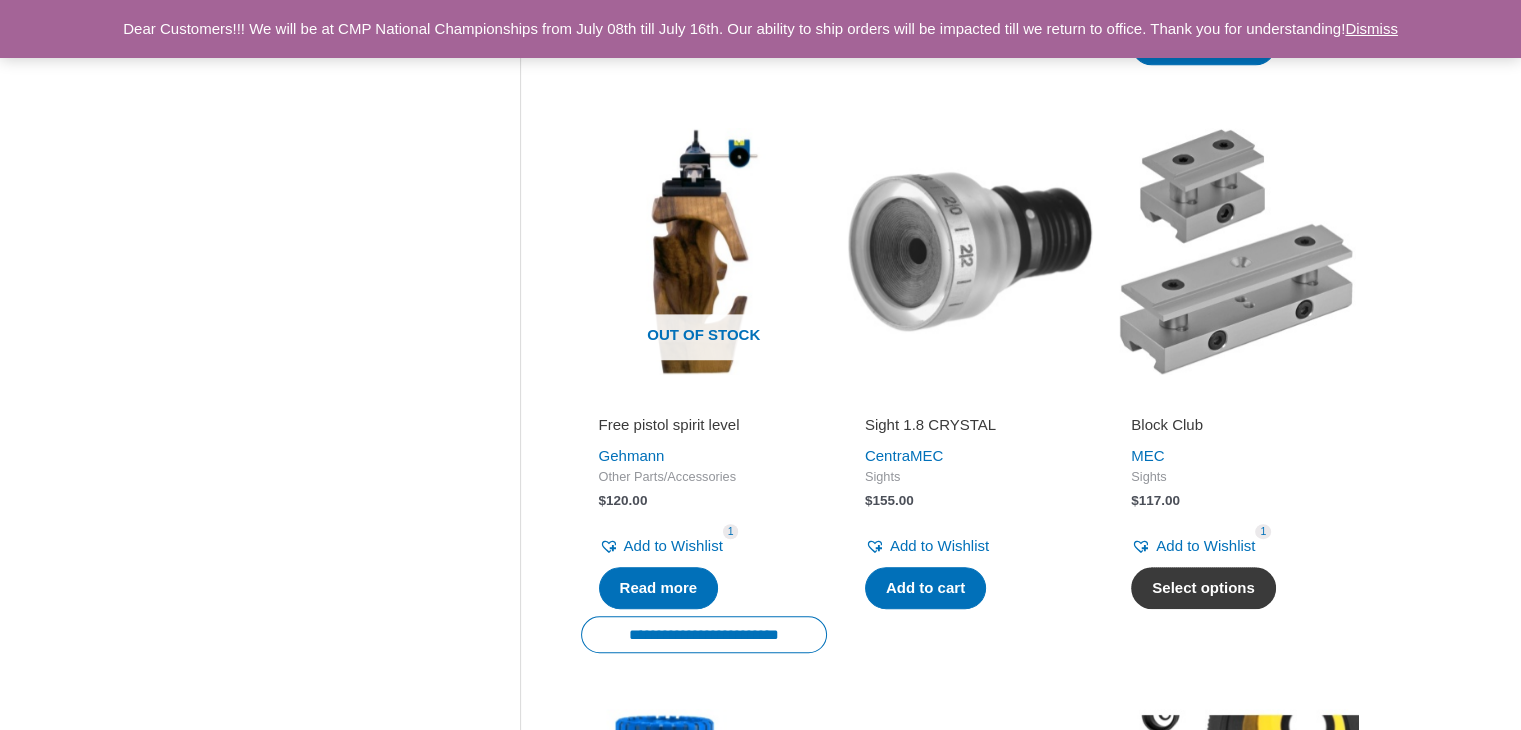 click on "Select options" at bounding box center (1203, 588) 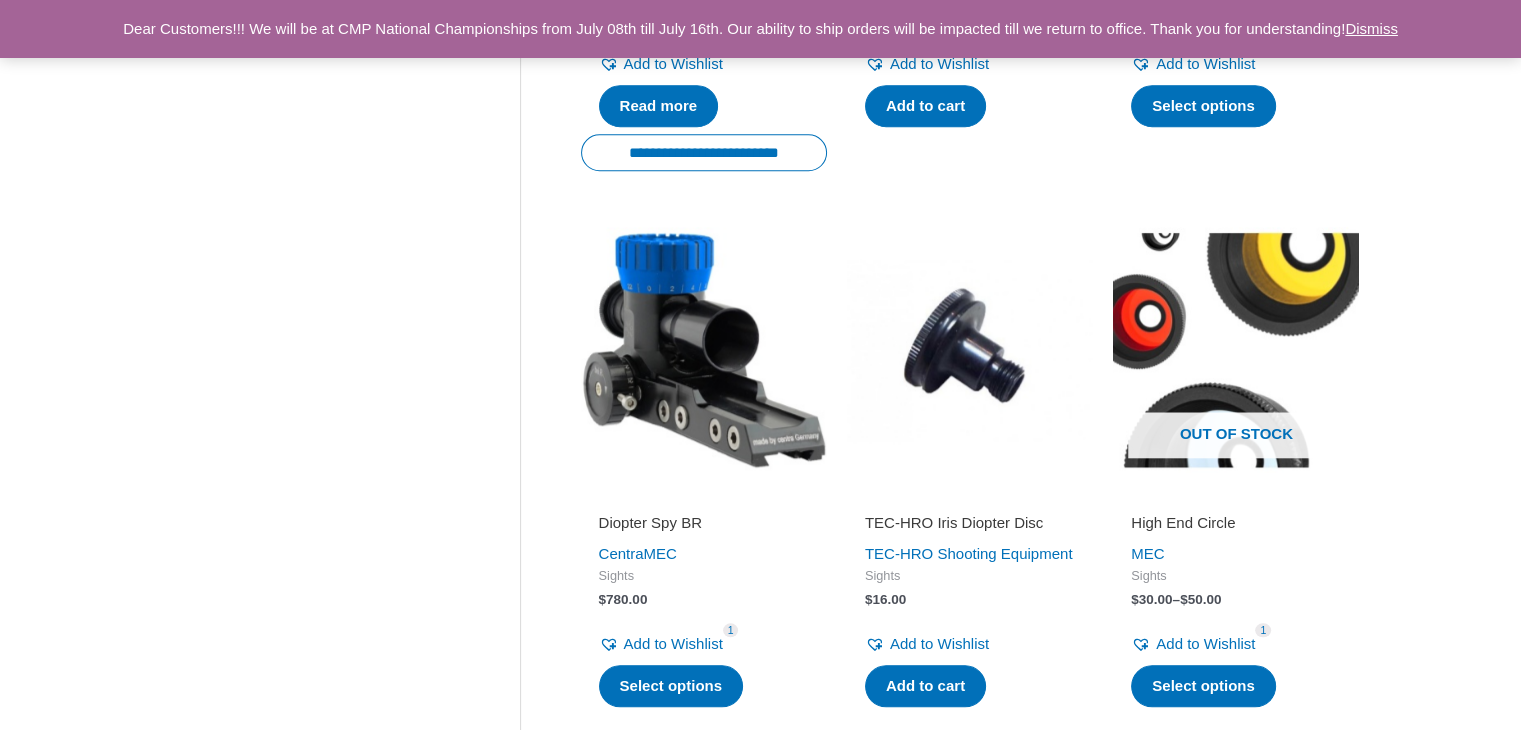scroll, scrollTop: 1944, scrollLeft: 0, axis: vertical 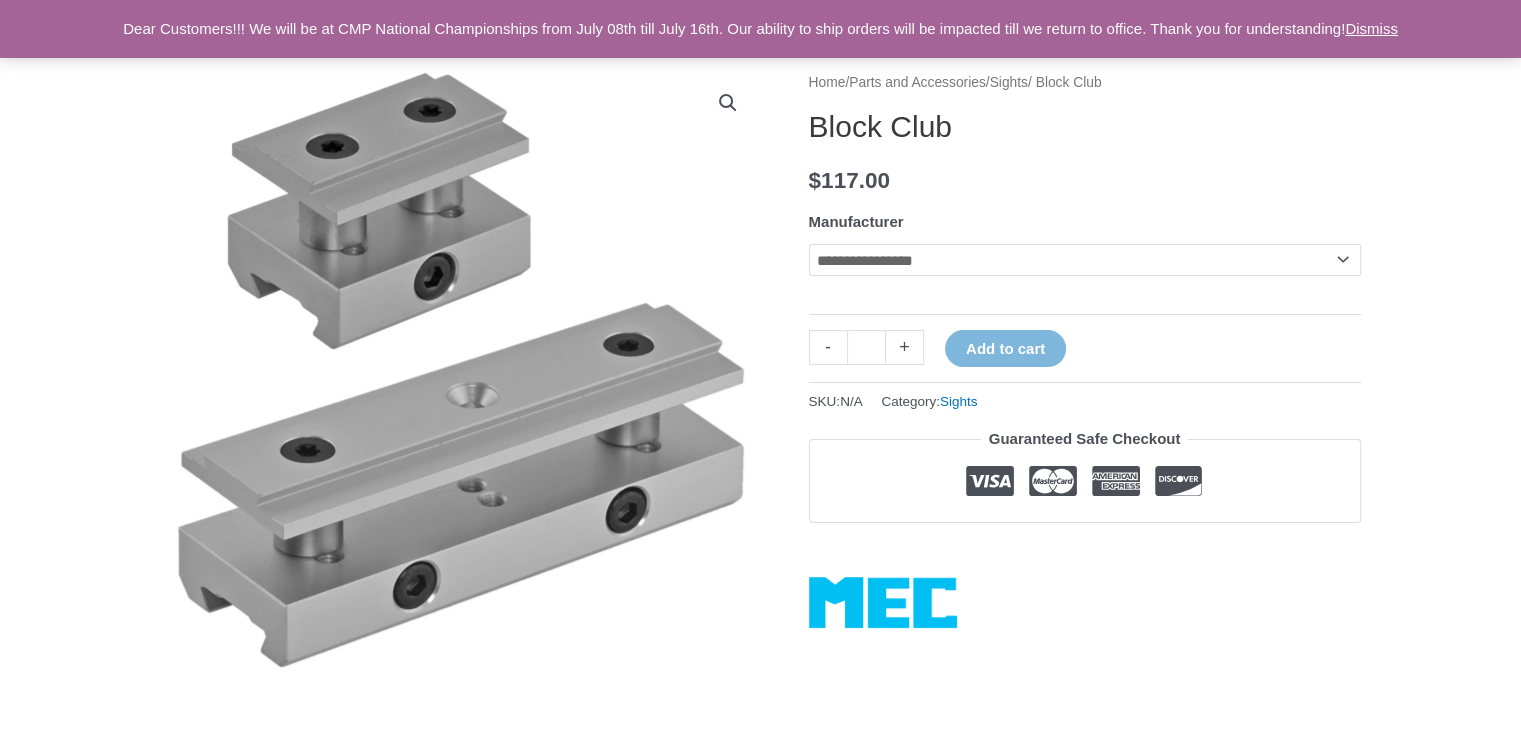 click on "**********" 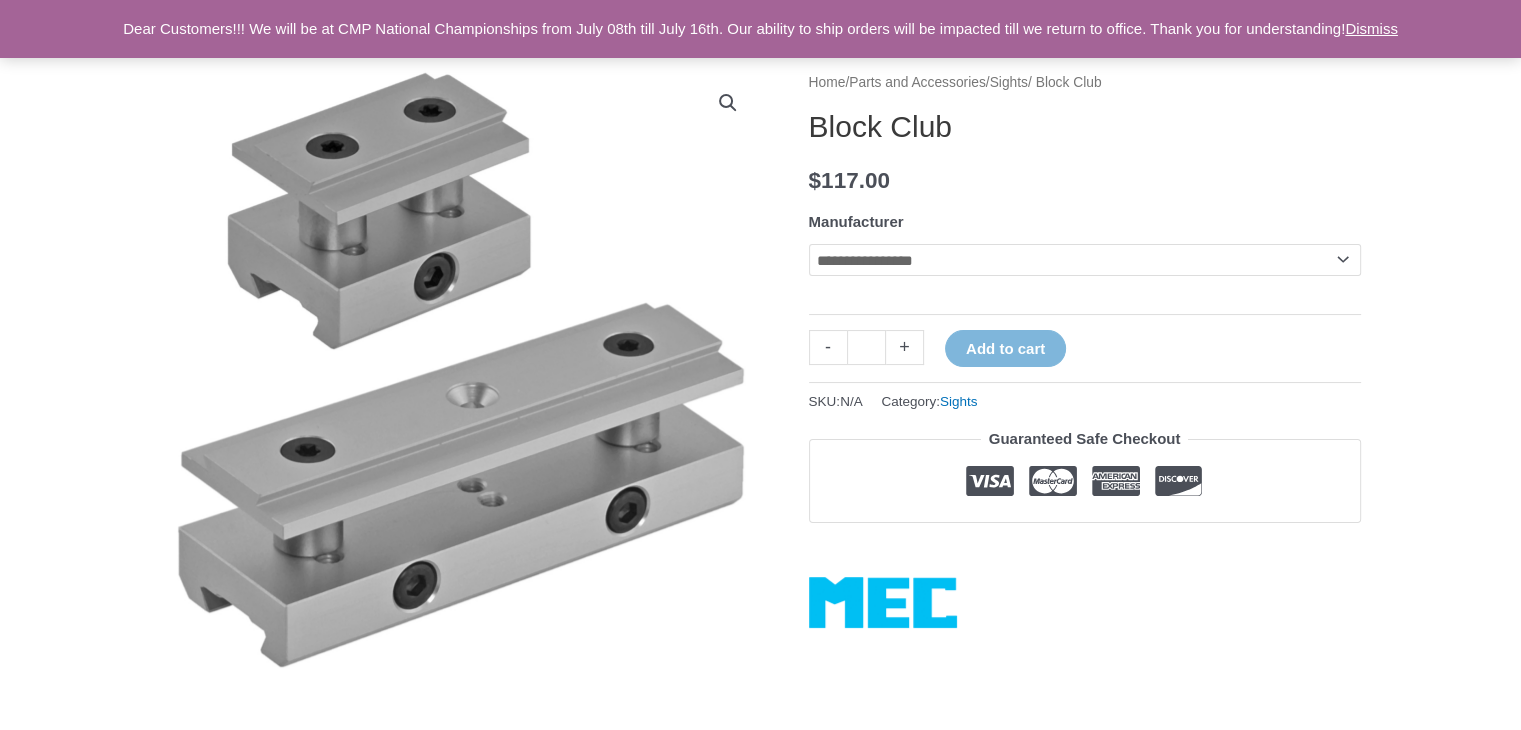 select on "*******" 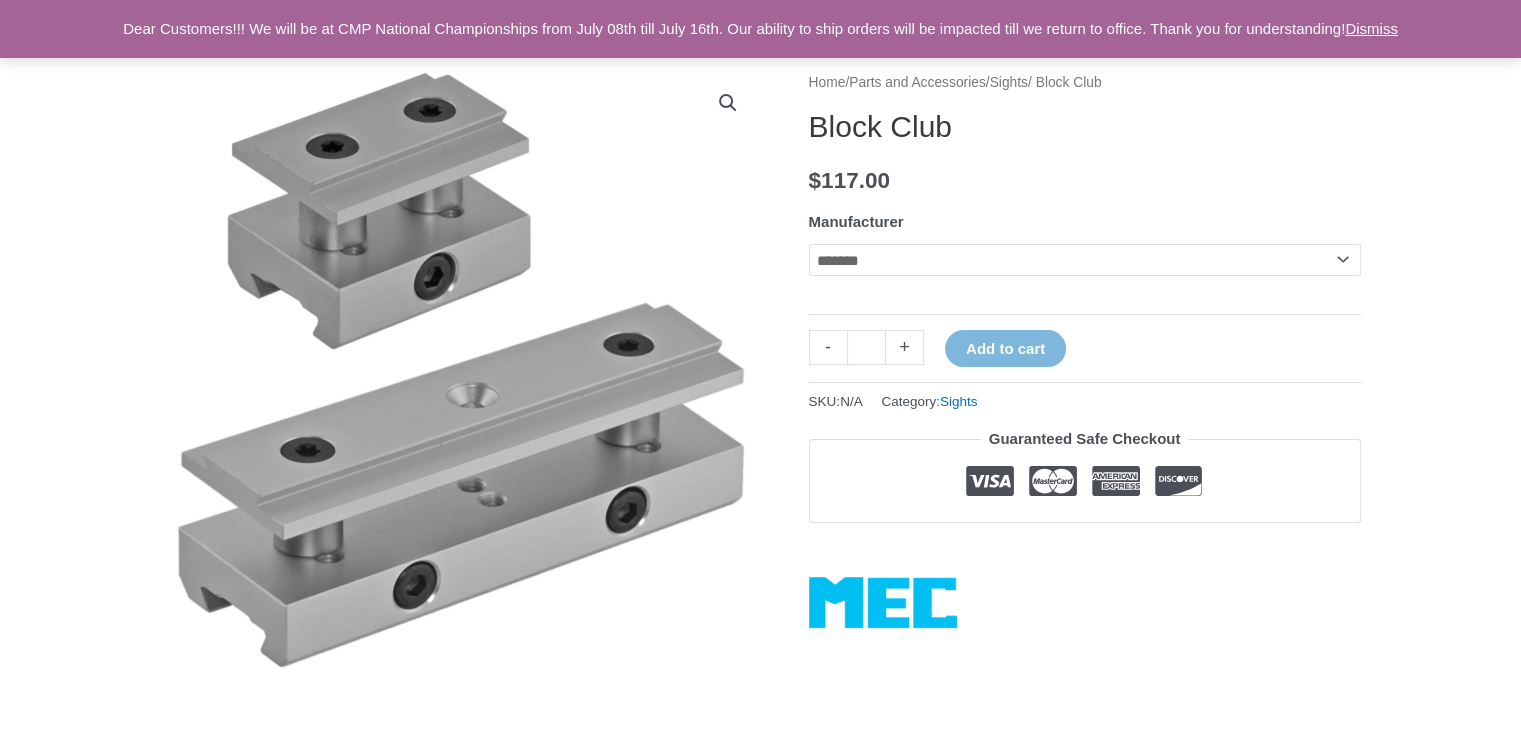 click on "**********" 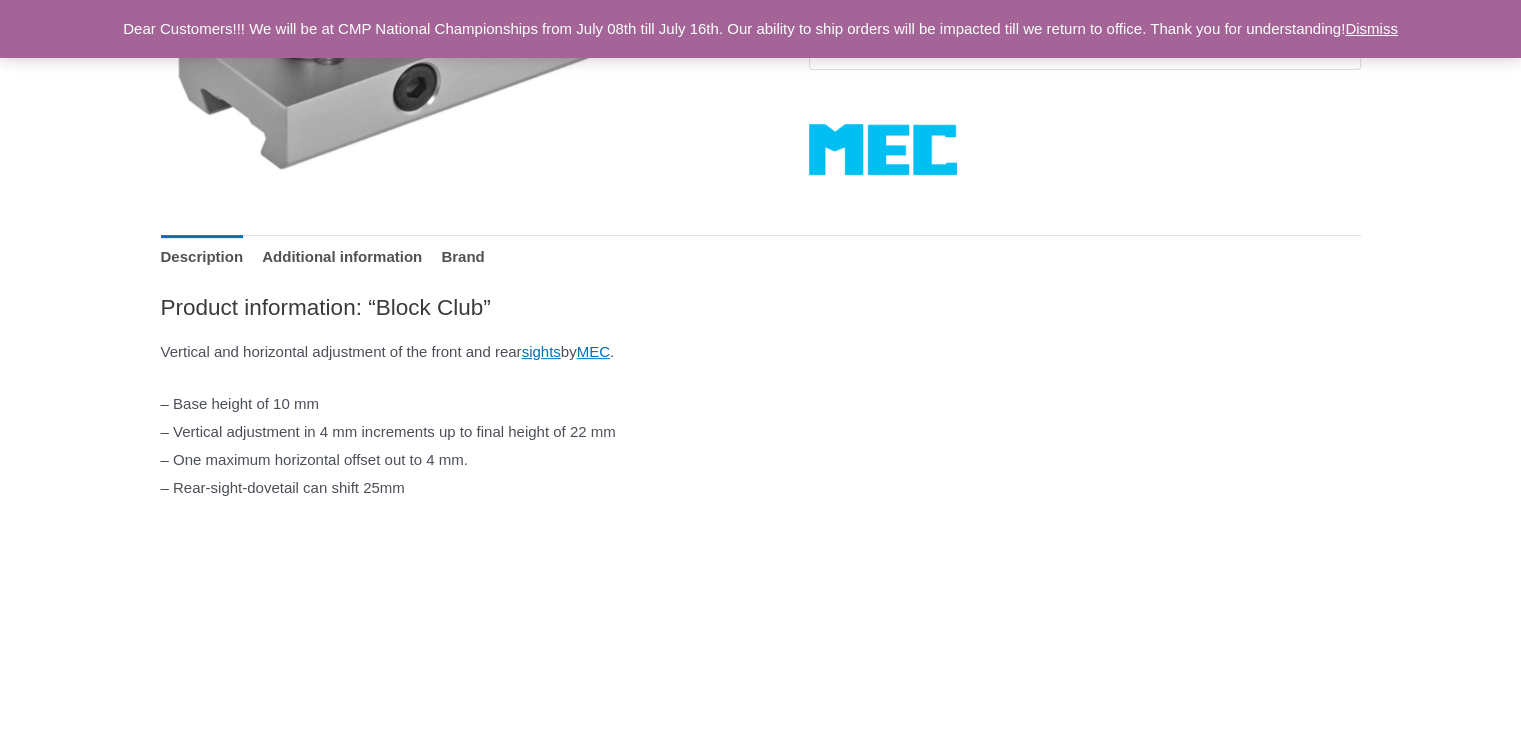 scroll, scrollTop: 700, scrollLeft: 0, axis: vertical 